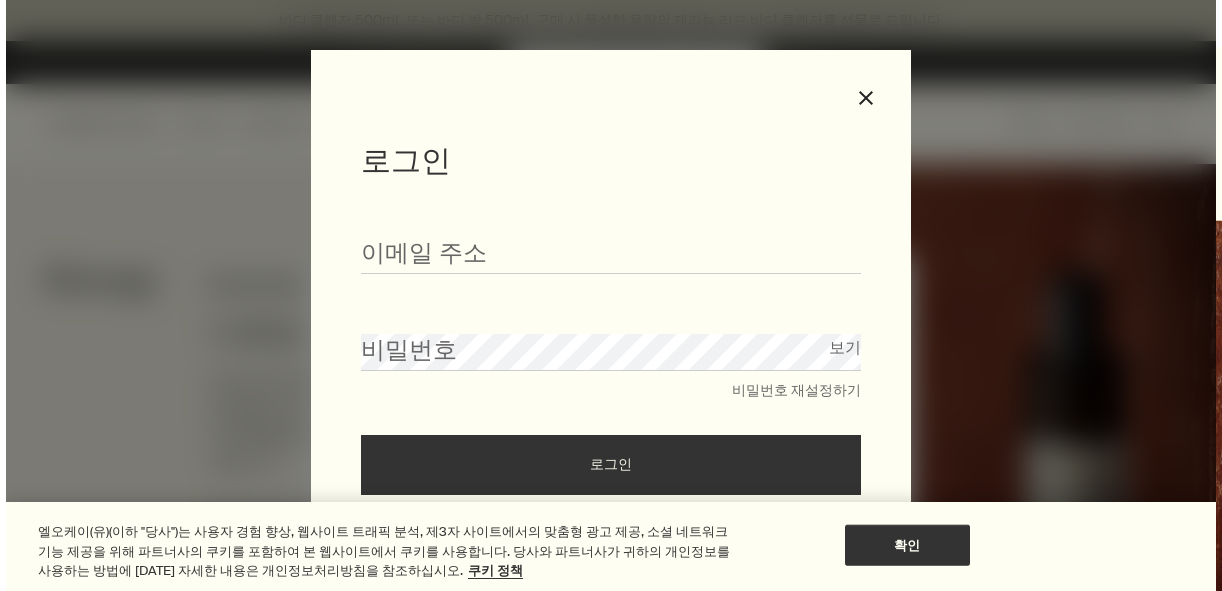scroll, scrollTop: 0, scrollLeft: 0, axis: both 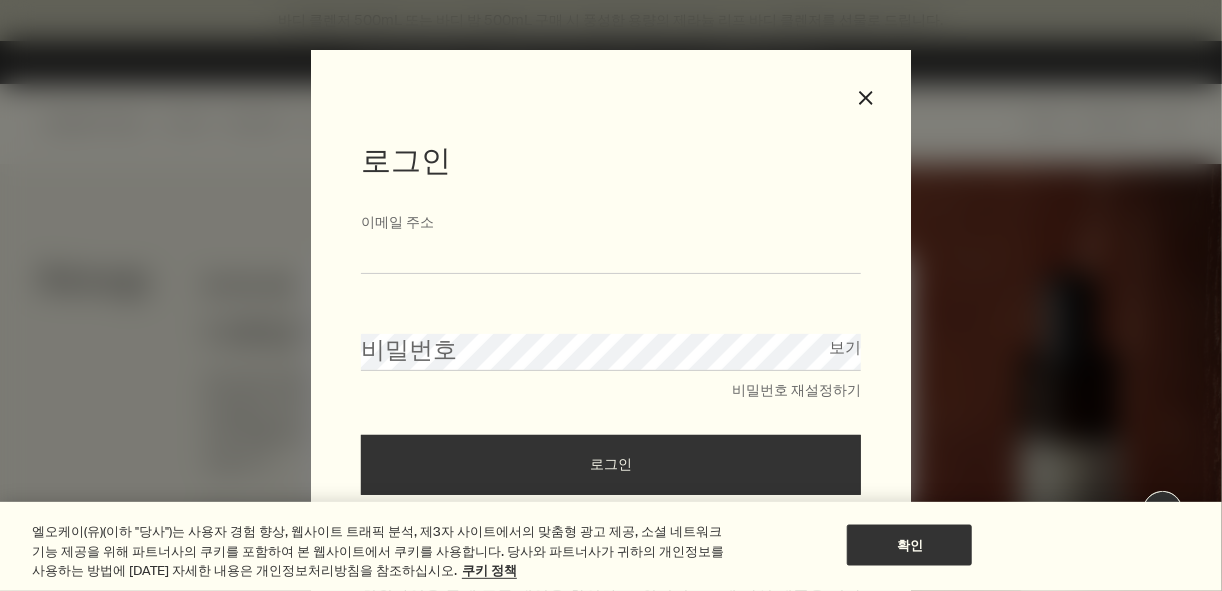 click on "이메일 주소" at bounding box center [611, 255] 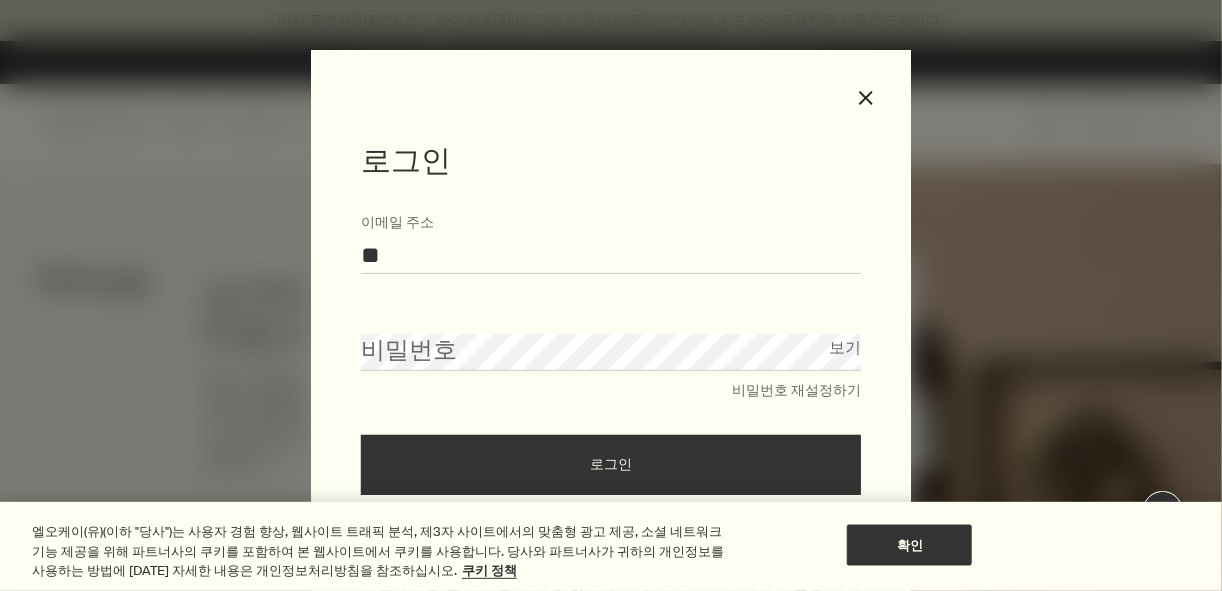 type on "*" 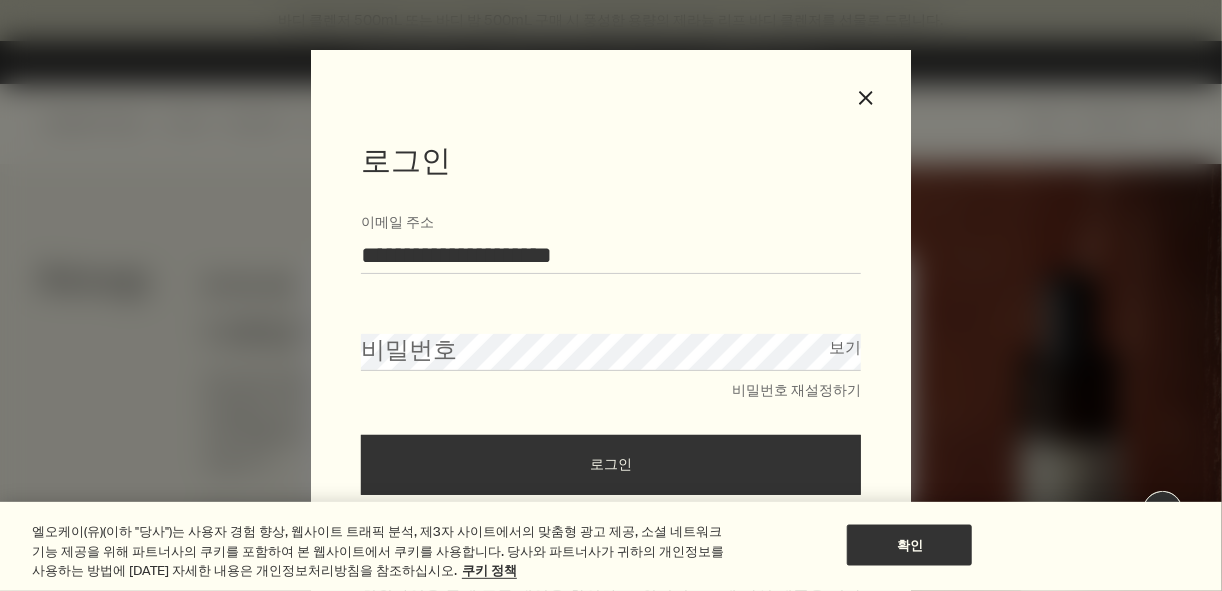 type on "**********" 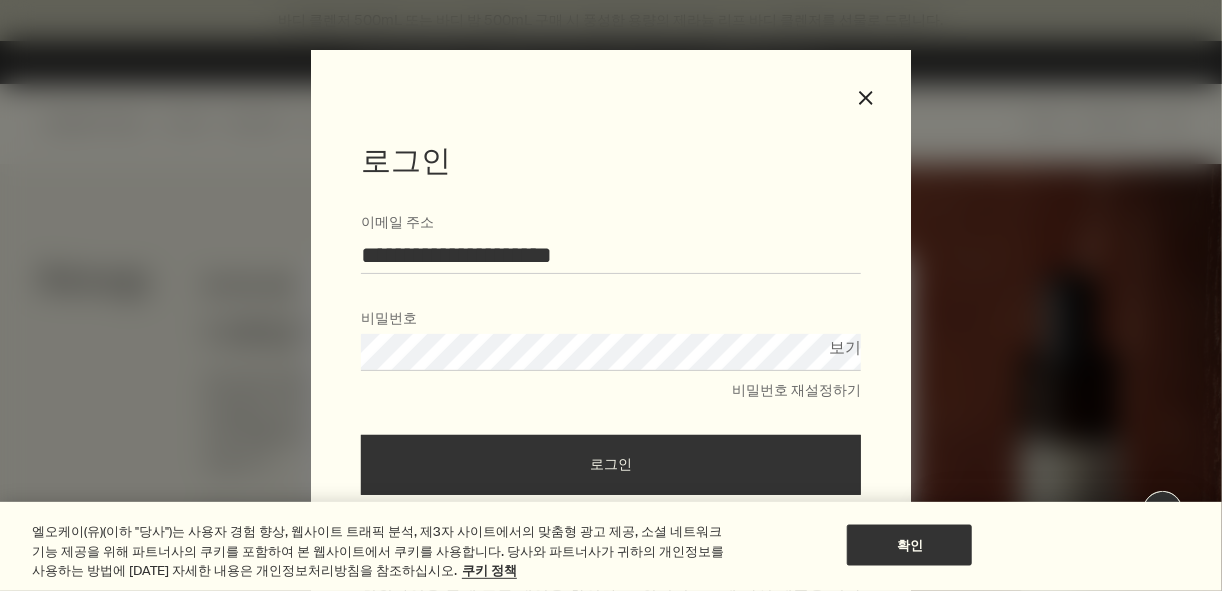 scroll, scrollTop: 0, scrollLeft: 0, axis: both 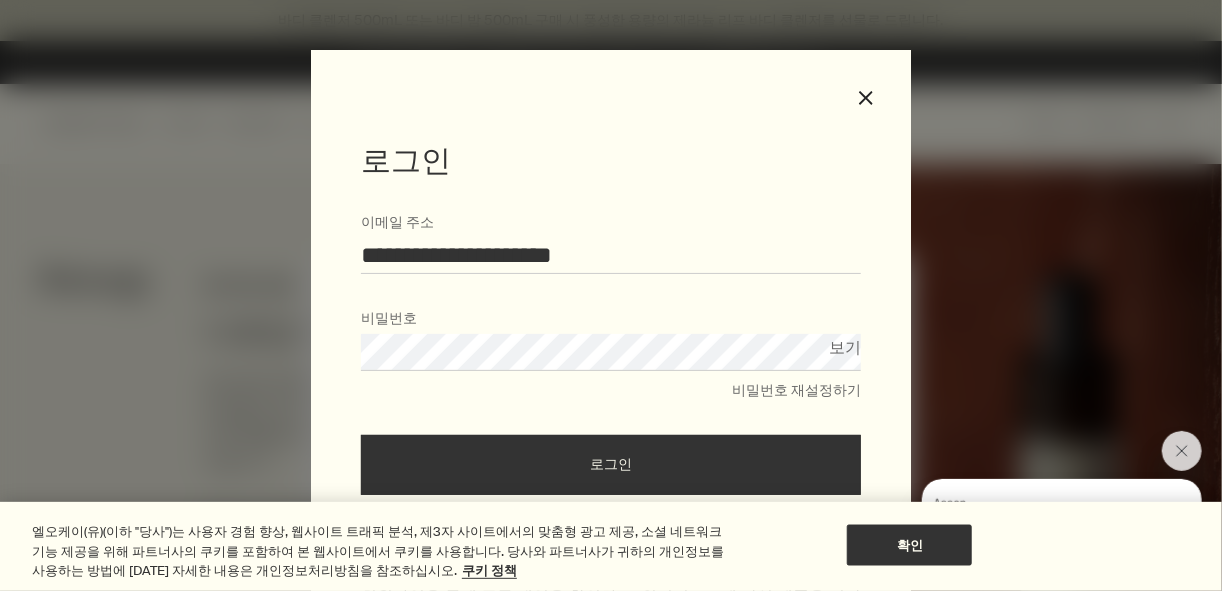 click on "로그인" at bounding box center [611, 465] 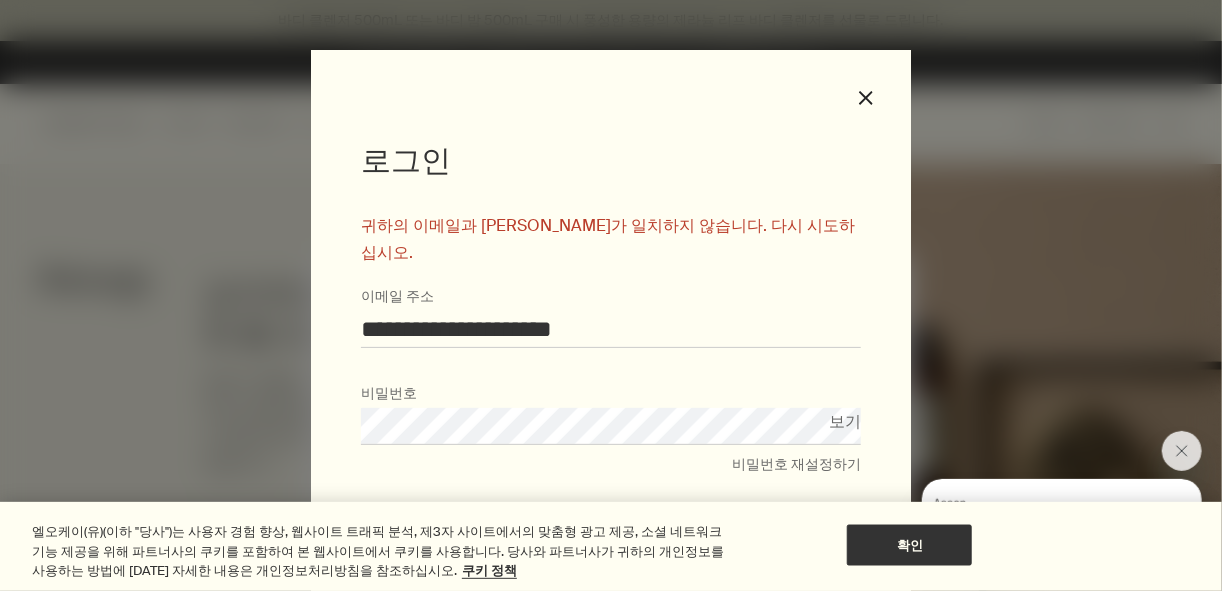 click on "보기" at bounding box center [845, 421] 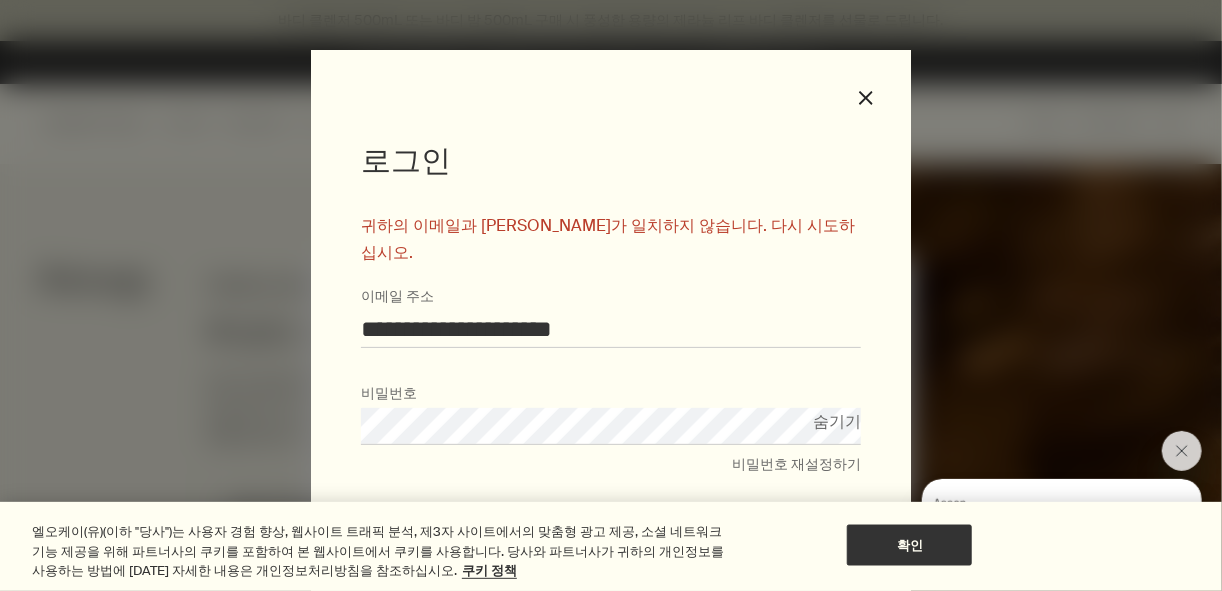 click on "**********" at bounding box center [611, 462] 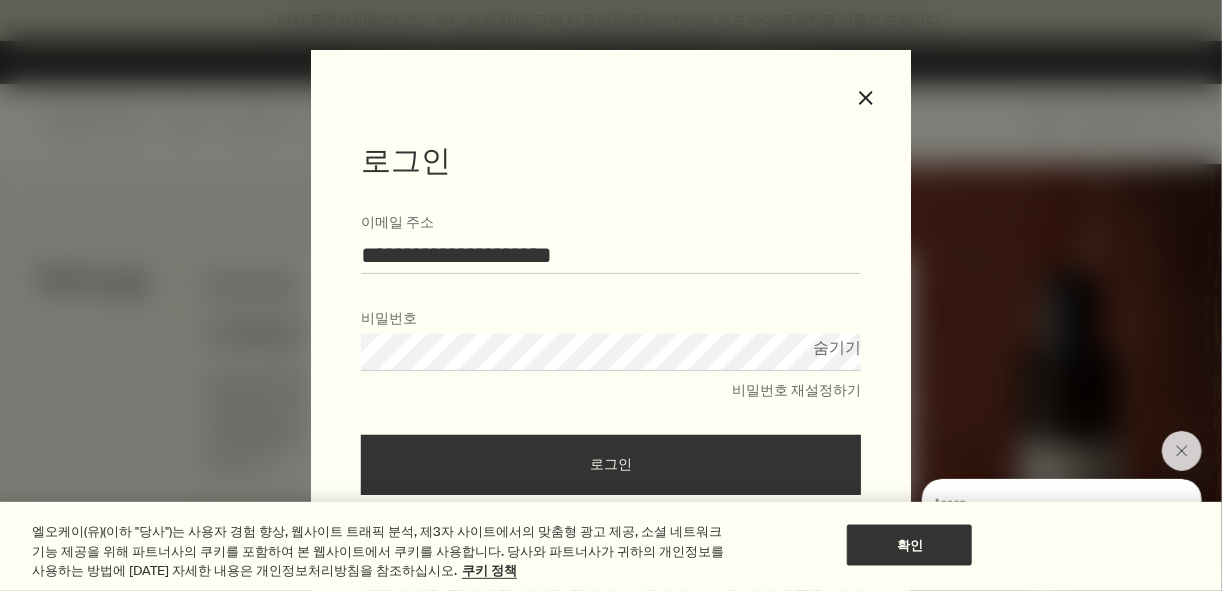 click on "로그인" at bounding box center (611, 465) 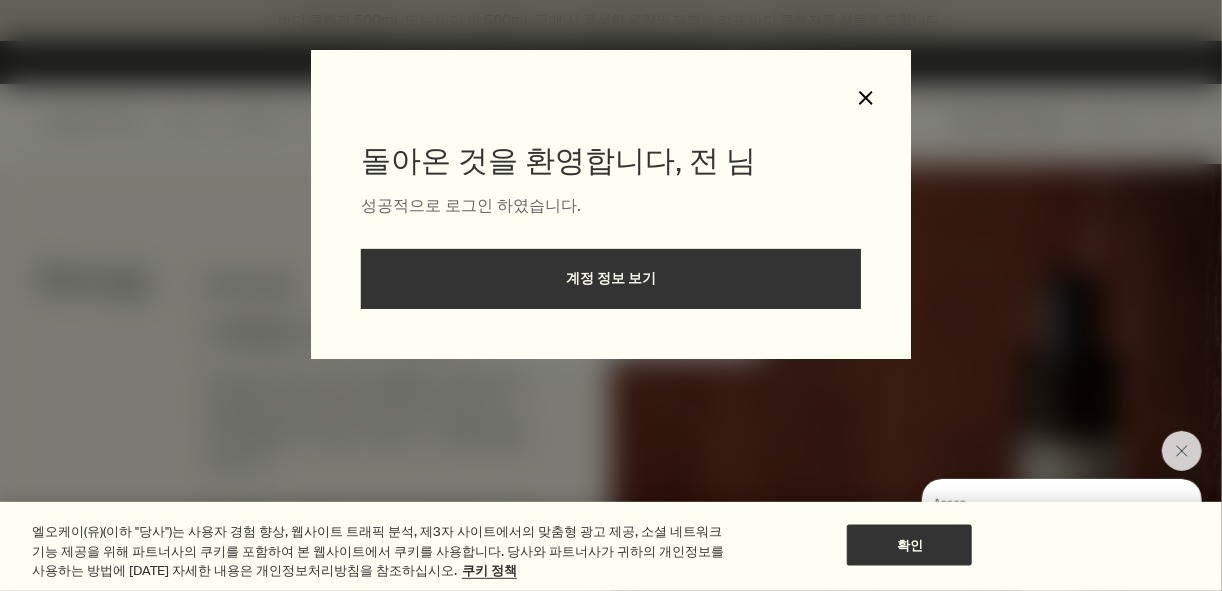 click on "close" at bounding box center (866, 98) 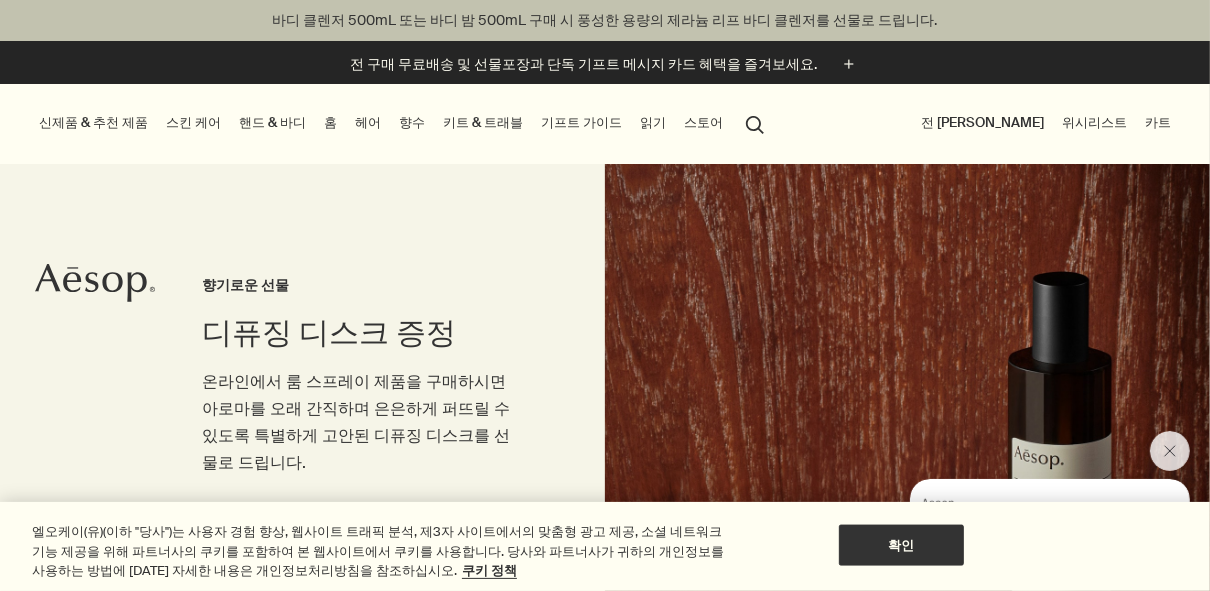 click on "search 검색" at bounding box center [755, 123] 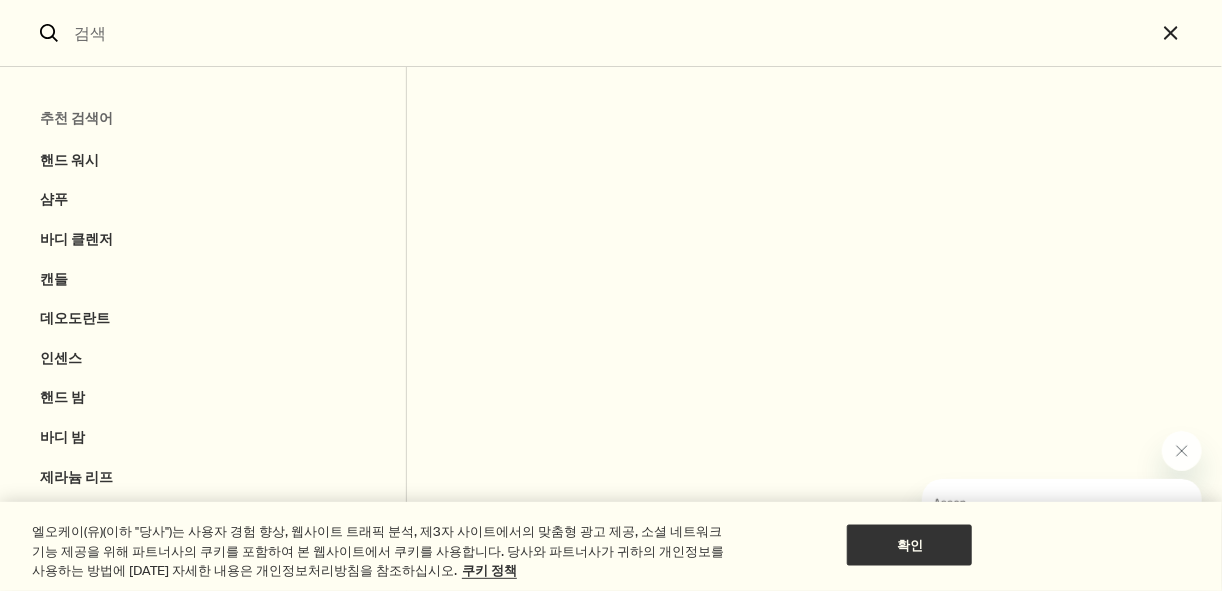 click at bounding box center [611, 33] 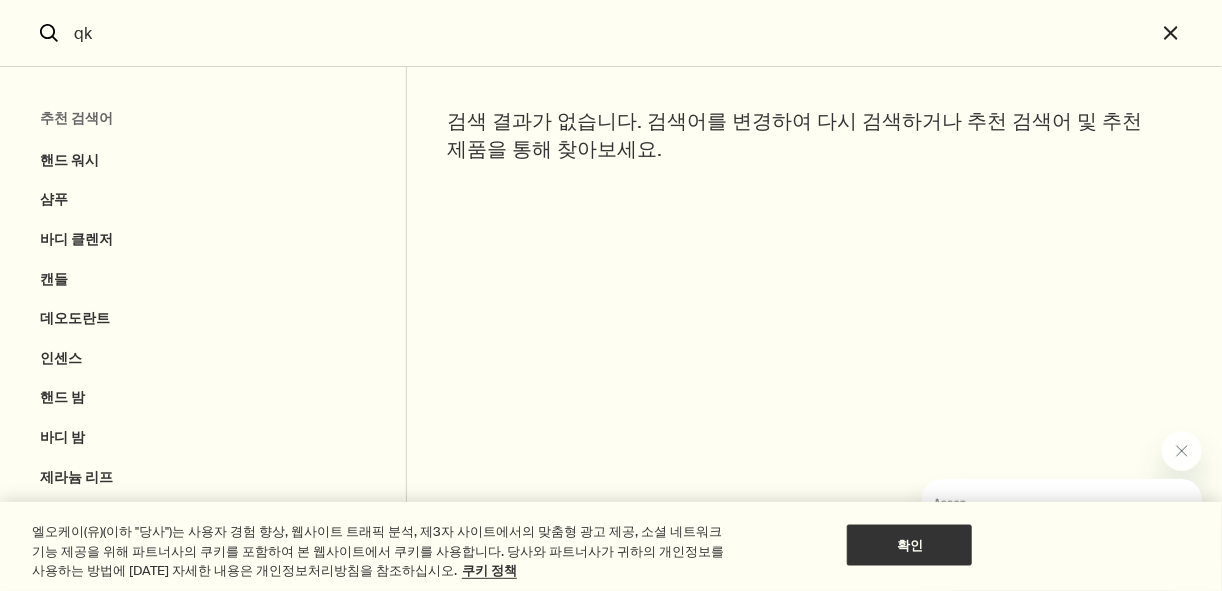 type on "q" 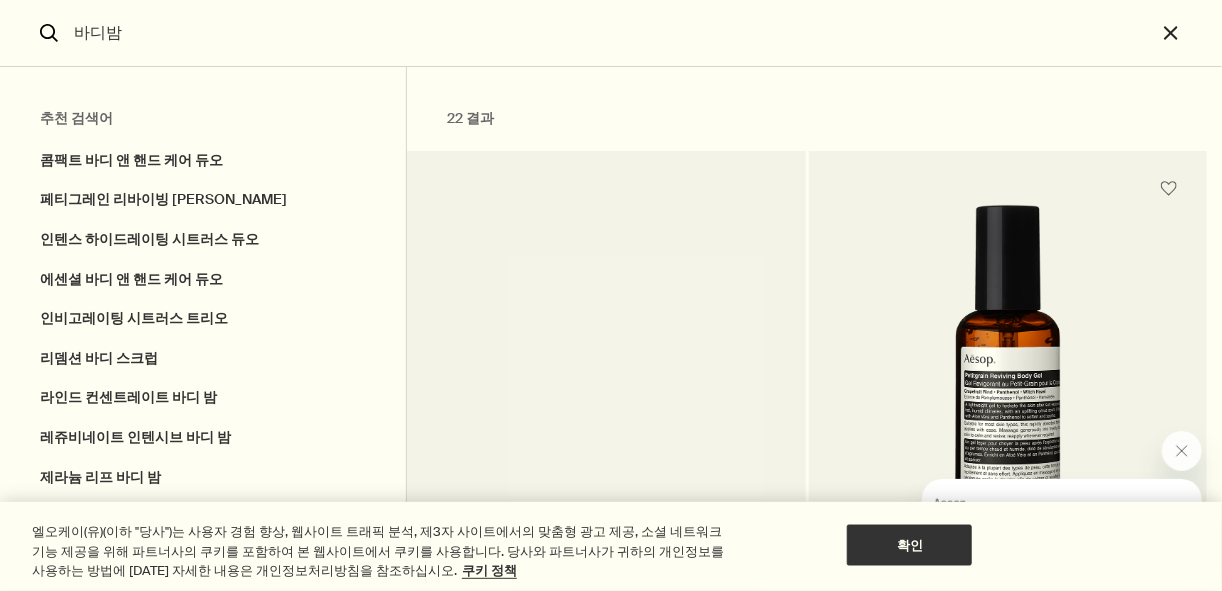 type on "바디밤" 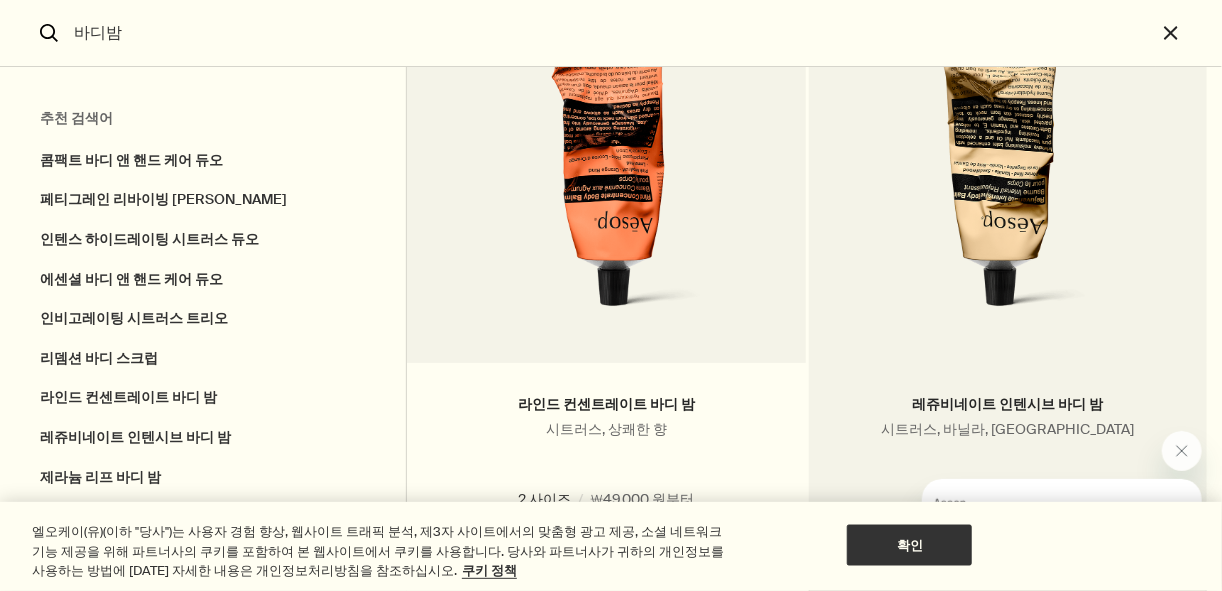scroll, scrollTop: 2453, scrollLeft: 0, axis: vertical 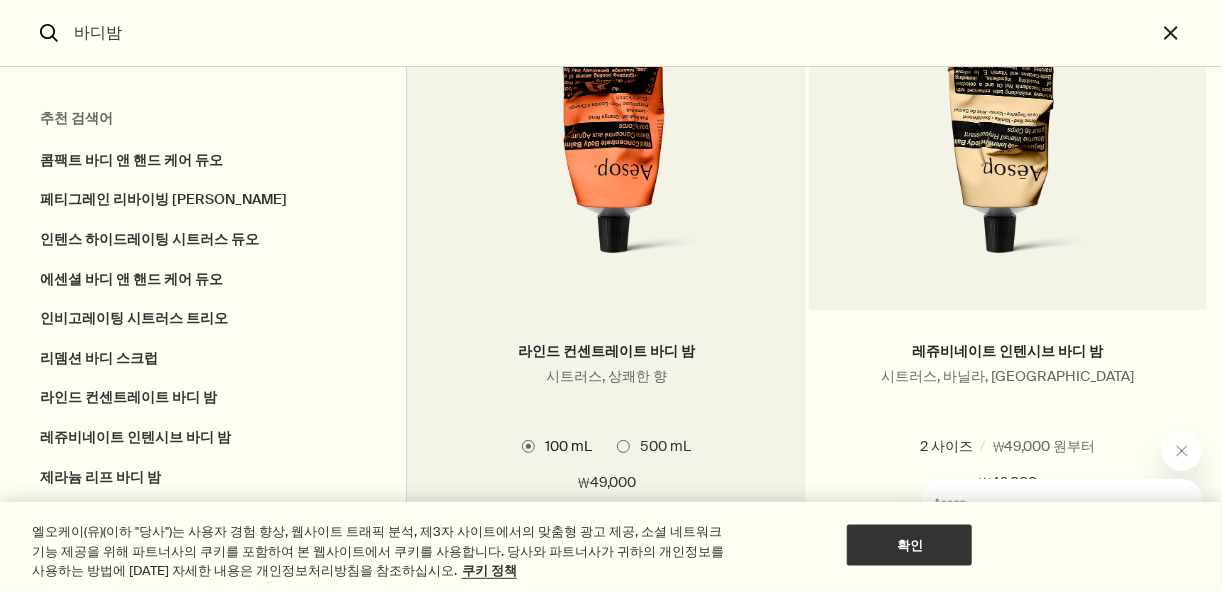 click at bounding box center [607, 95] 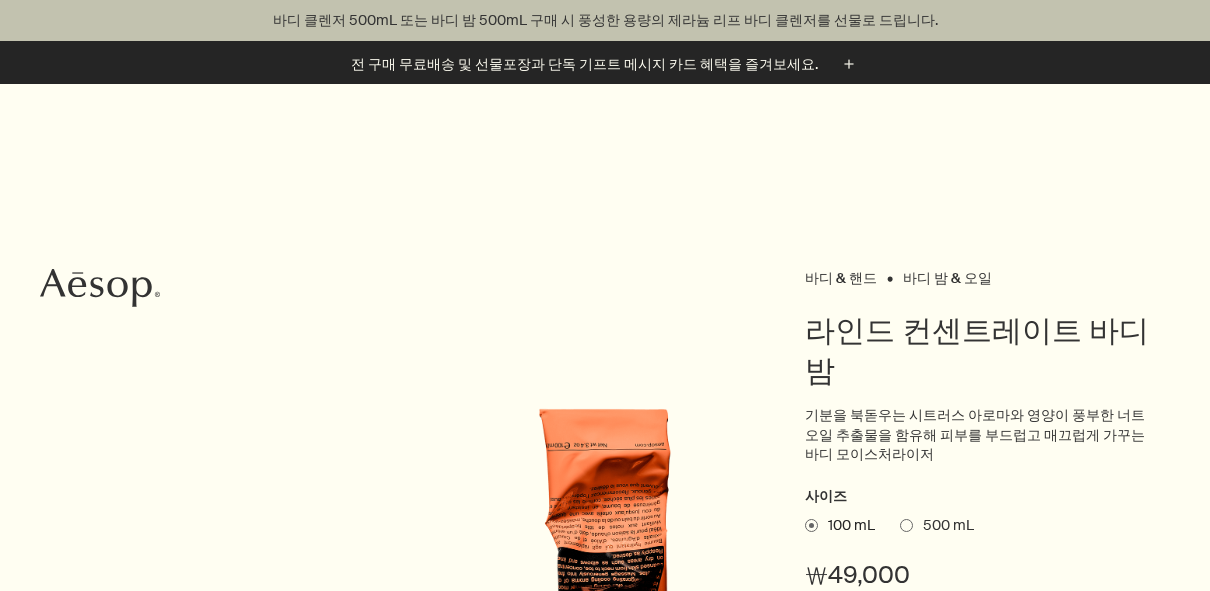 scroll, scrollTop: 266, scrollLeft: 0, axis: vertical 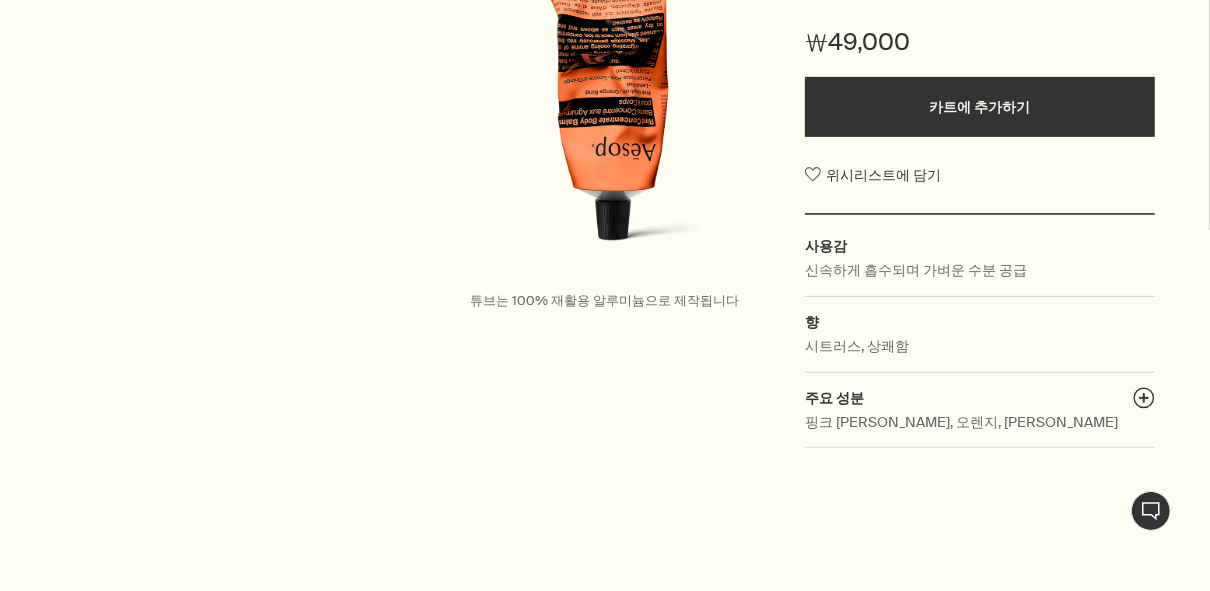click on "카트에 추가하기" at bounding box center [980, 107] 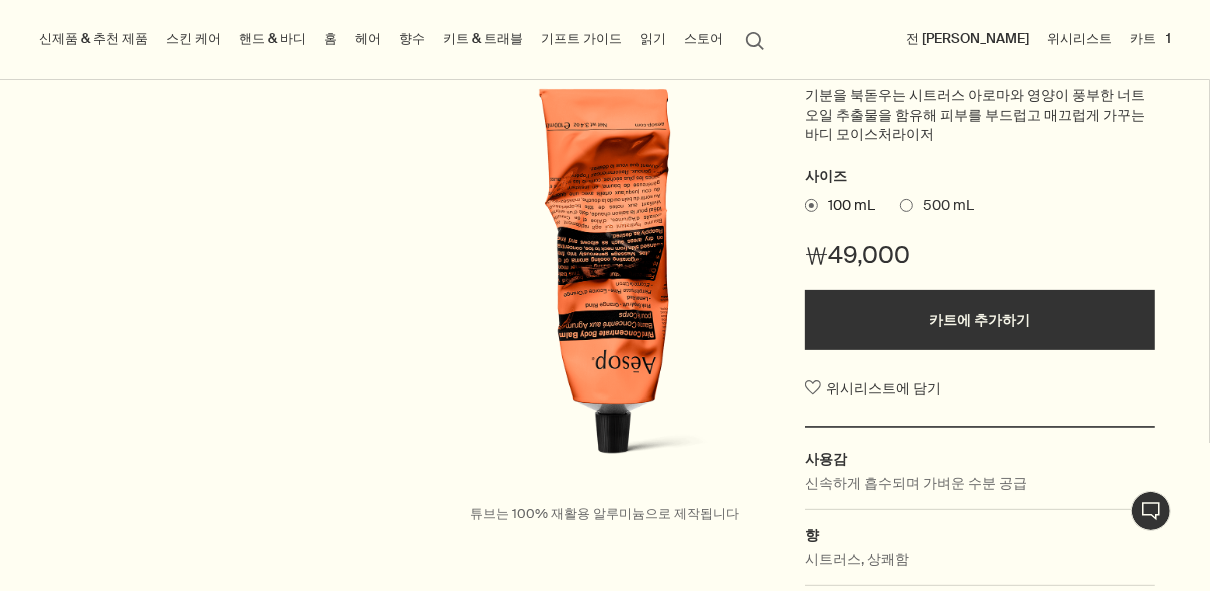 scroll, scrollTop: 53, scrollLeft: 0, axis: vertical 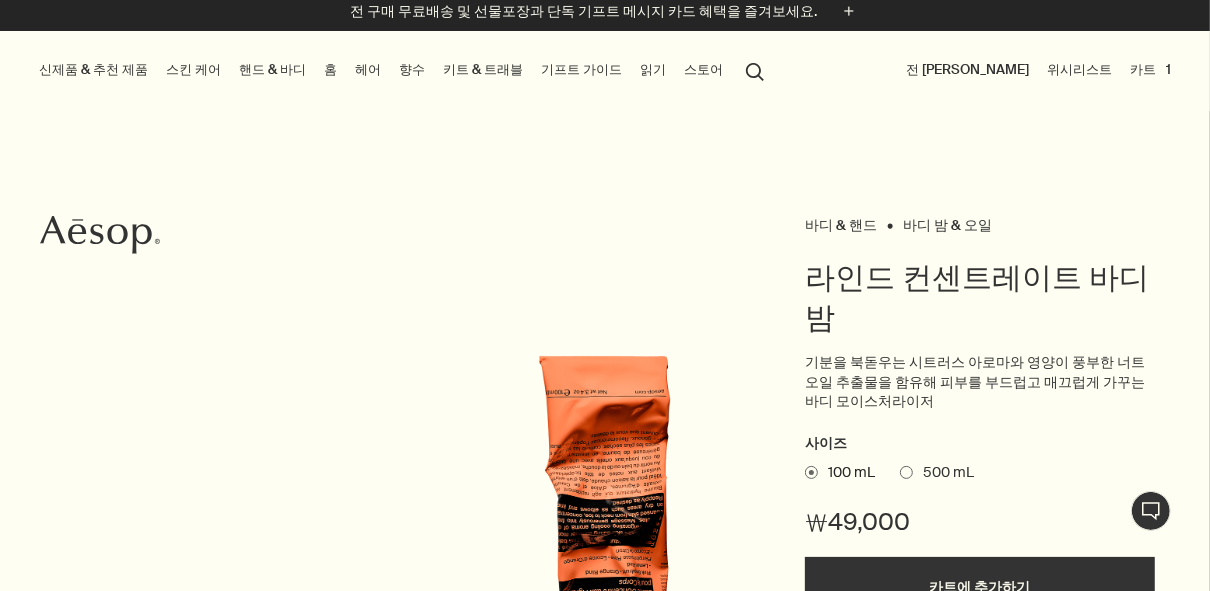 click on "카트 1" at bounding box center (1150, 70) 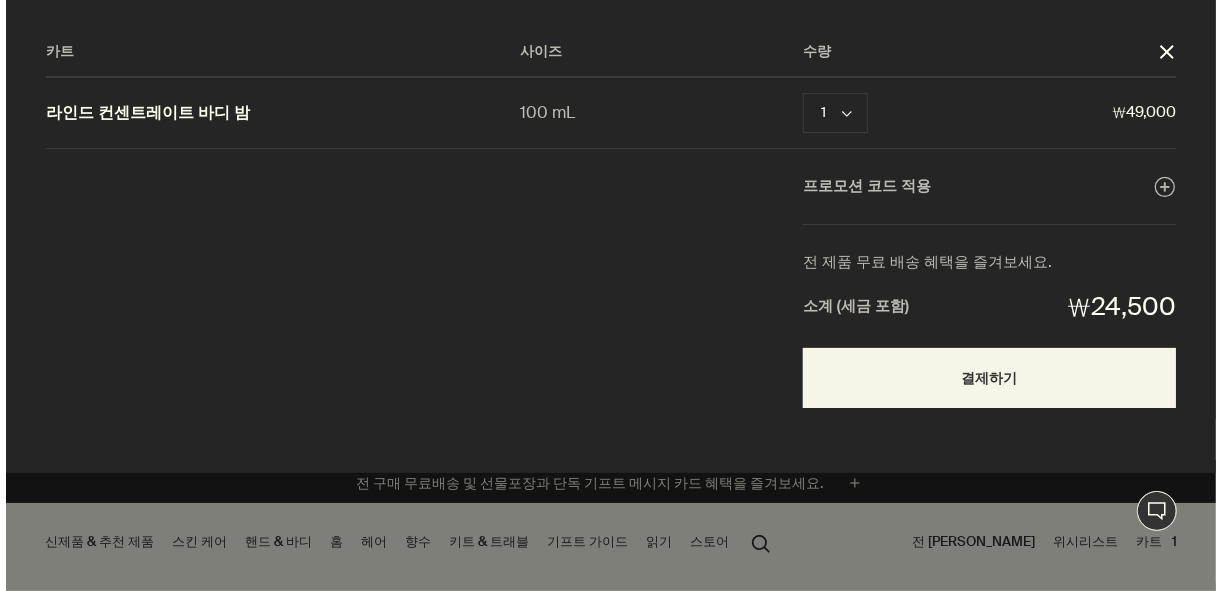scroll, scrollTop: 0, scrollLeft: 0, axis: both 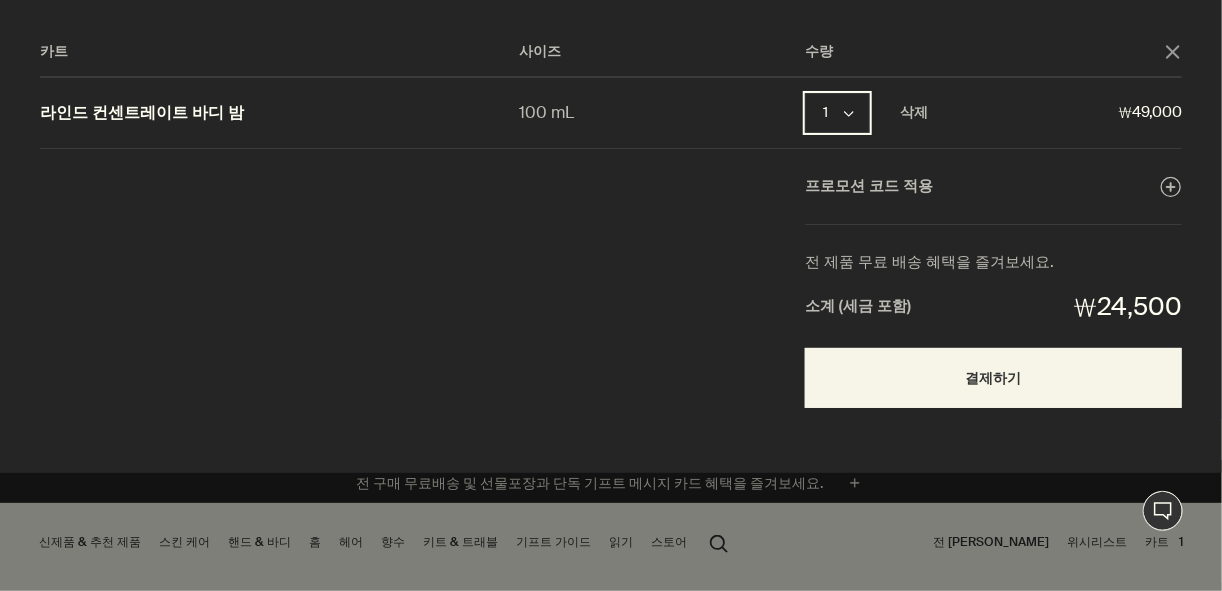 click on "1 chevron" at bounding box center (837, 113) 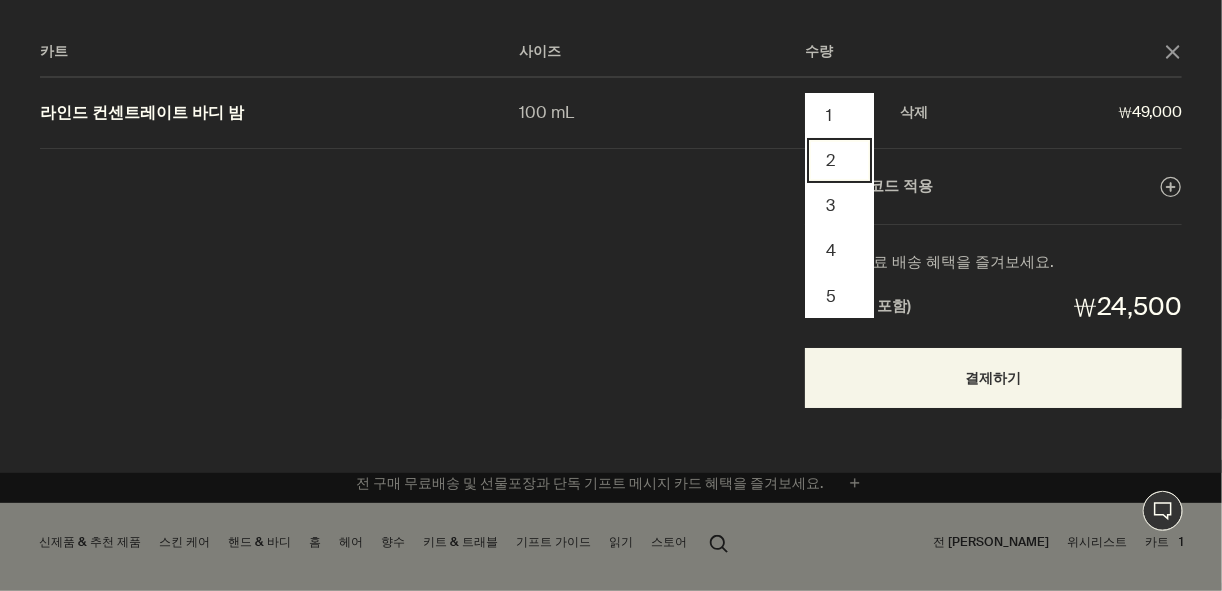 click on "2" at bounding box center (839, 160) 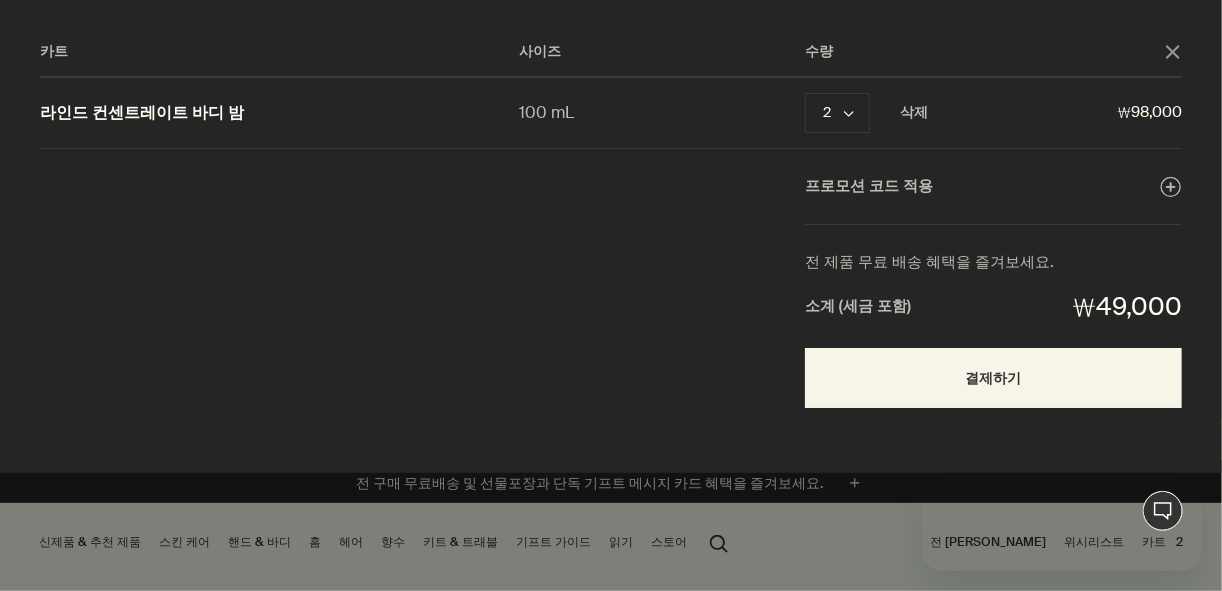 scroll, scrollTop: 0, scrollLeft: 0, axis: both 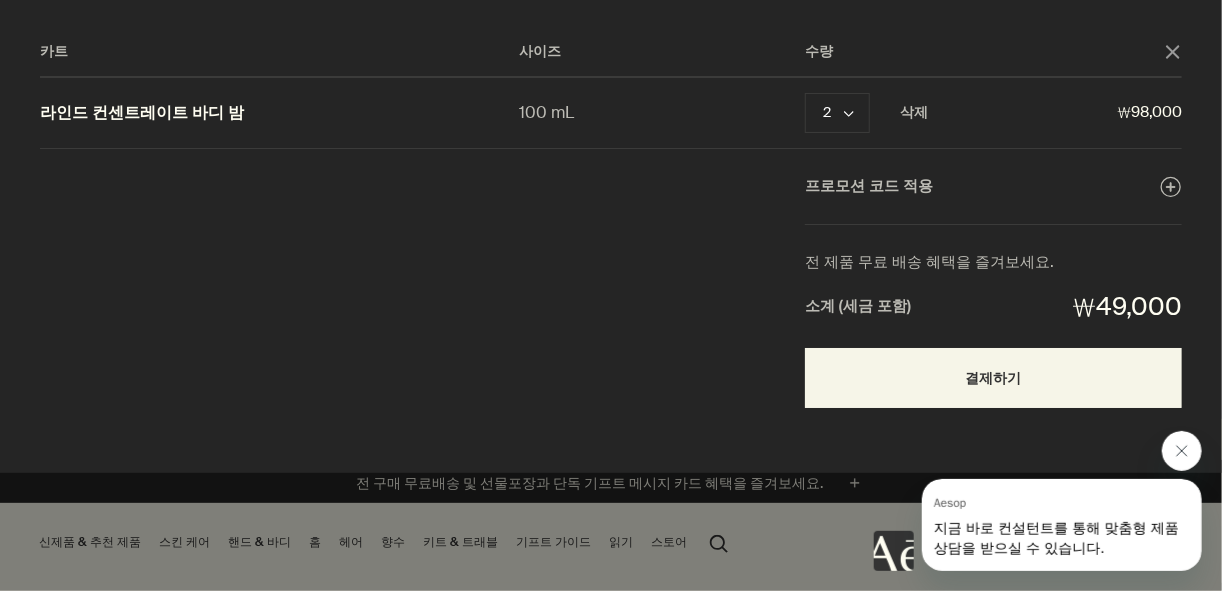 click 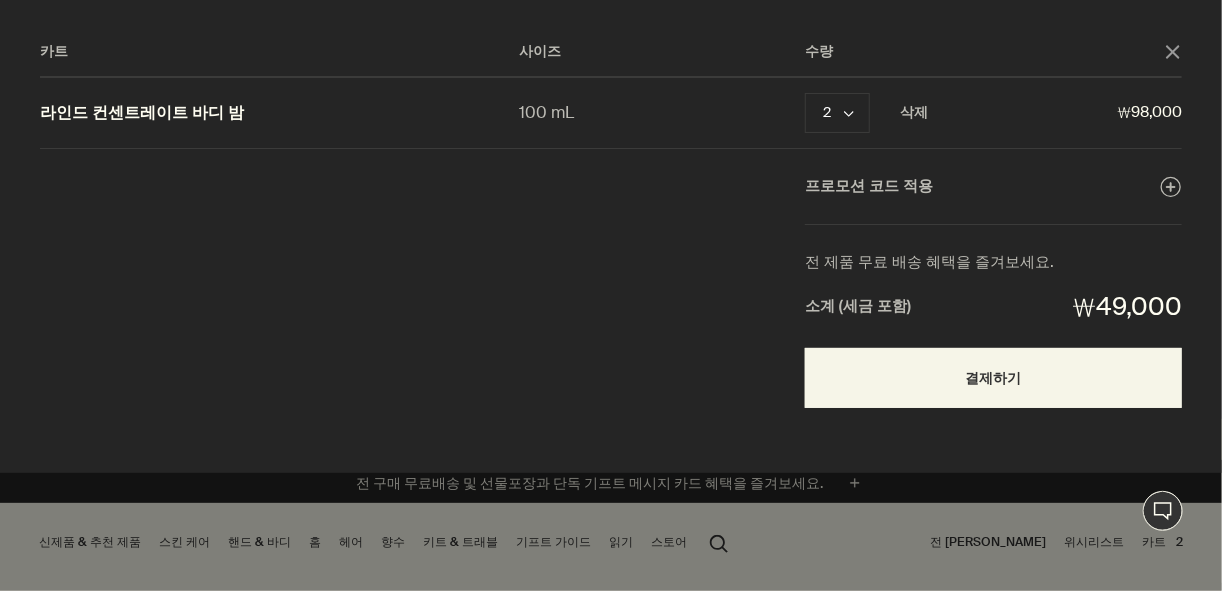 click 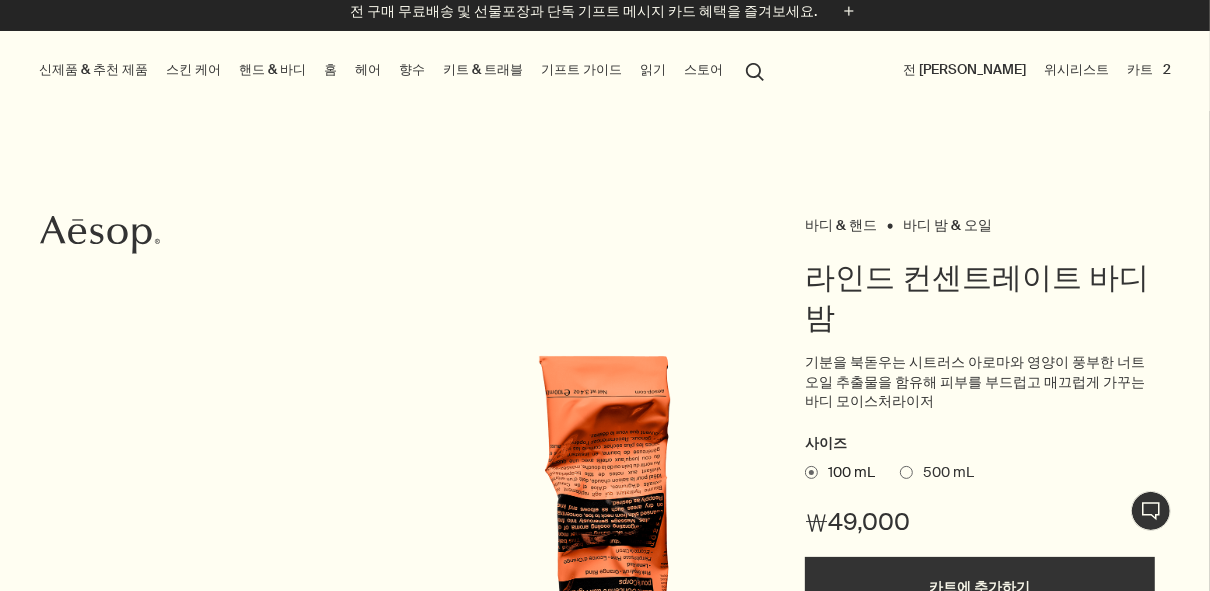click on "핸드 & 바디" at bounding box center (272, 70) 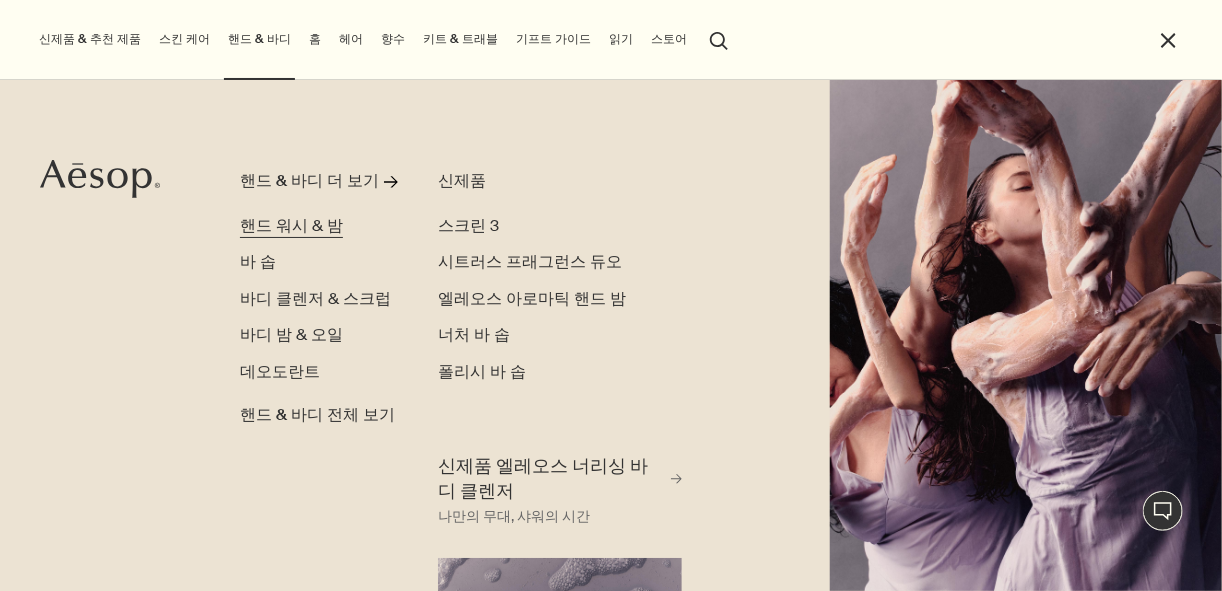 click on "핸드 워시 & 밤" at bounding box center [291, 226] 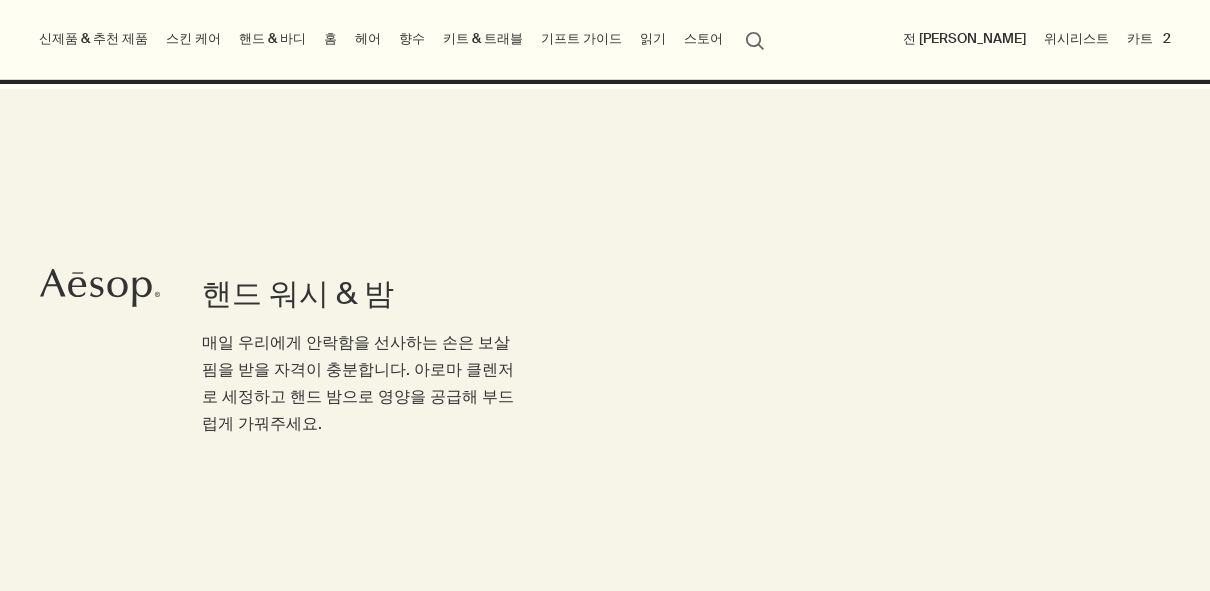 scroll, scrollTop: 320, scrollLeft: 0, axis: vertical 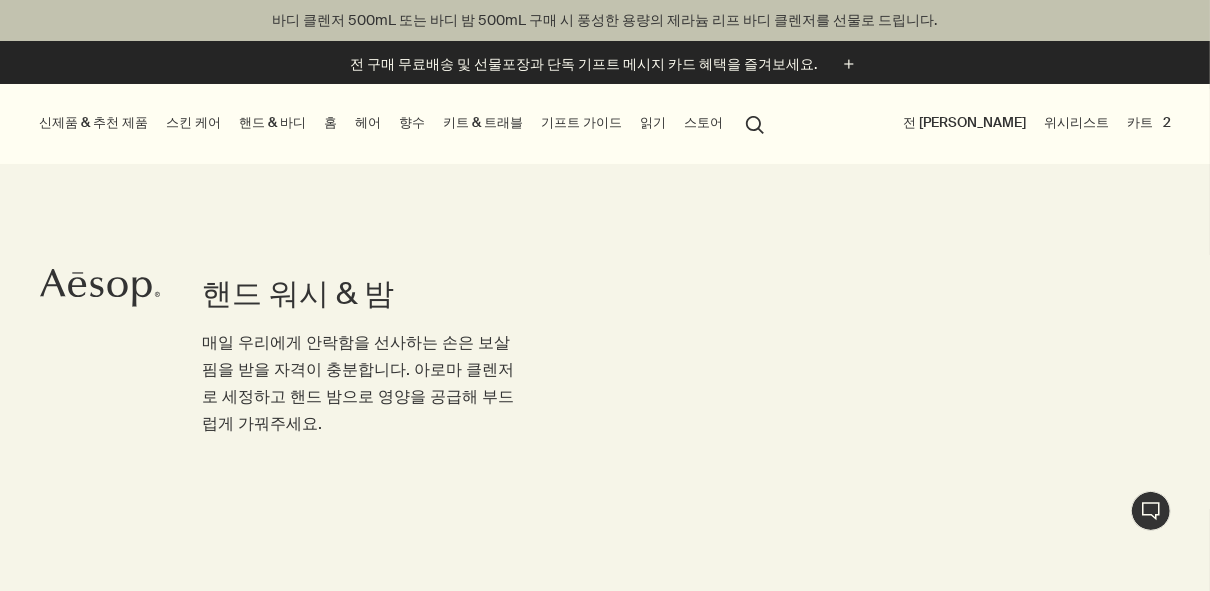 click on "전 [PERSON_NAME]" at bounding box center [964, 123] 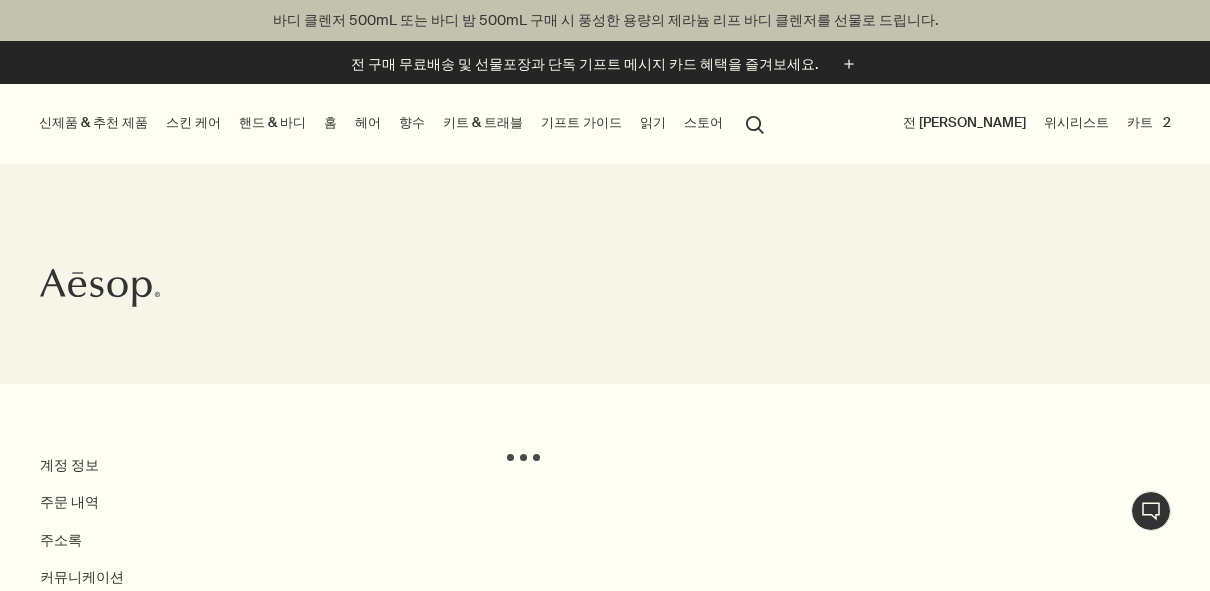 scroll, scrollTop: 0, scrollLeft: 0, axis: both 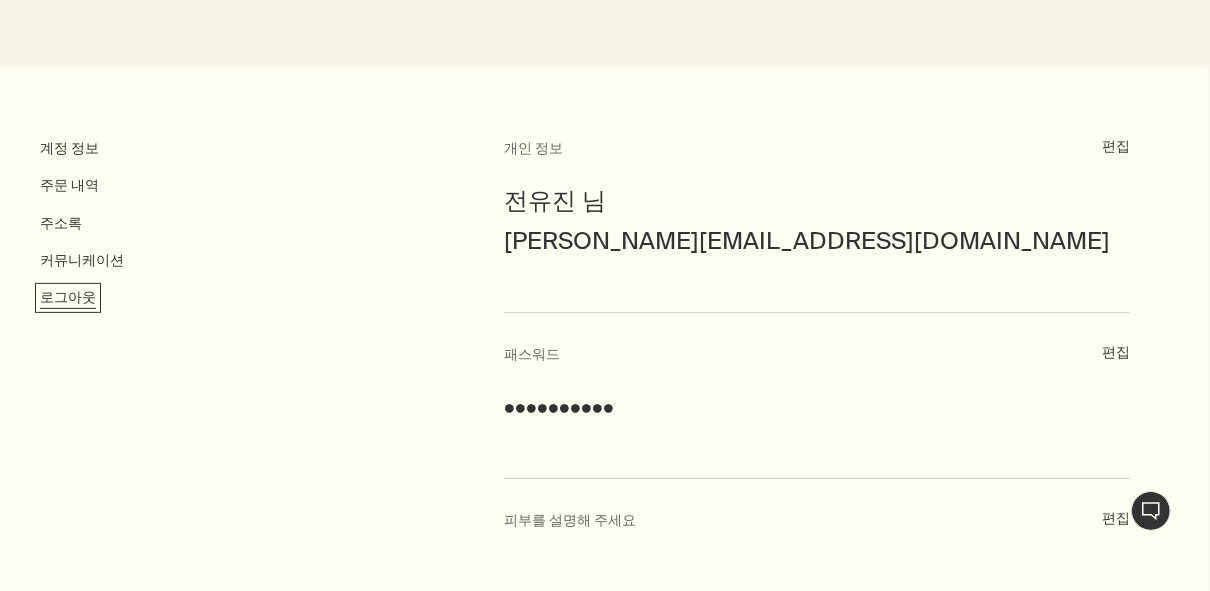 click on "로그아웃" at bounding box center (68, 298) 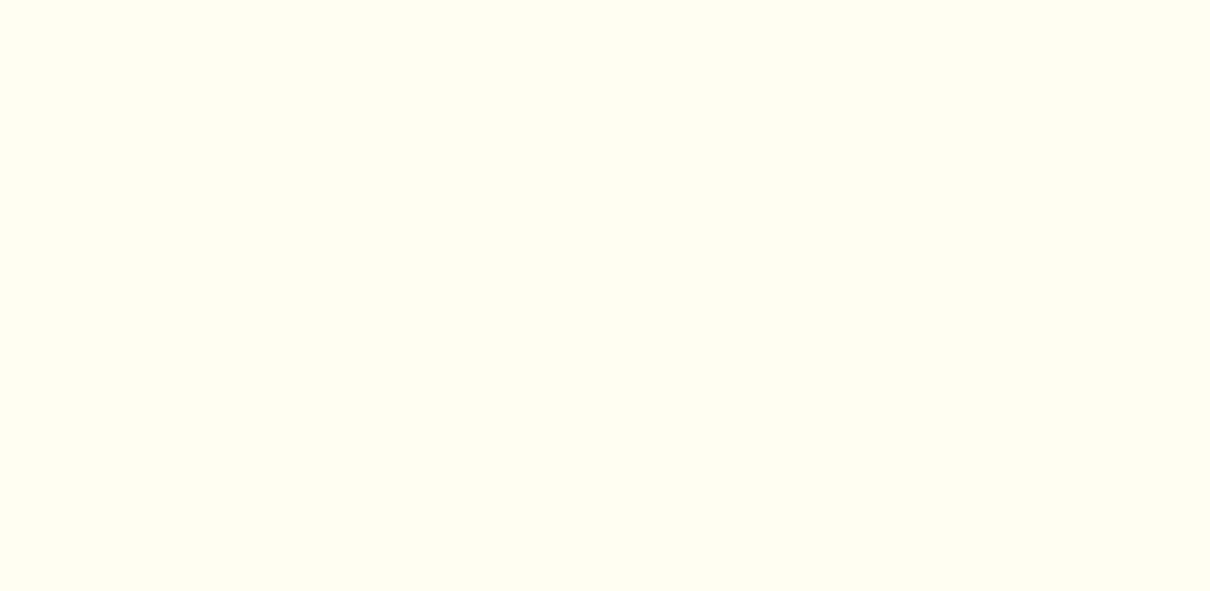scroll, scrollTop: 0, scrollLeft: 0, axis: both 